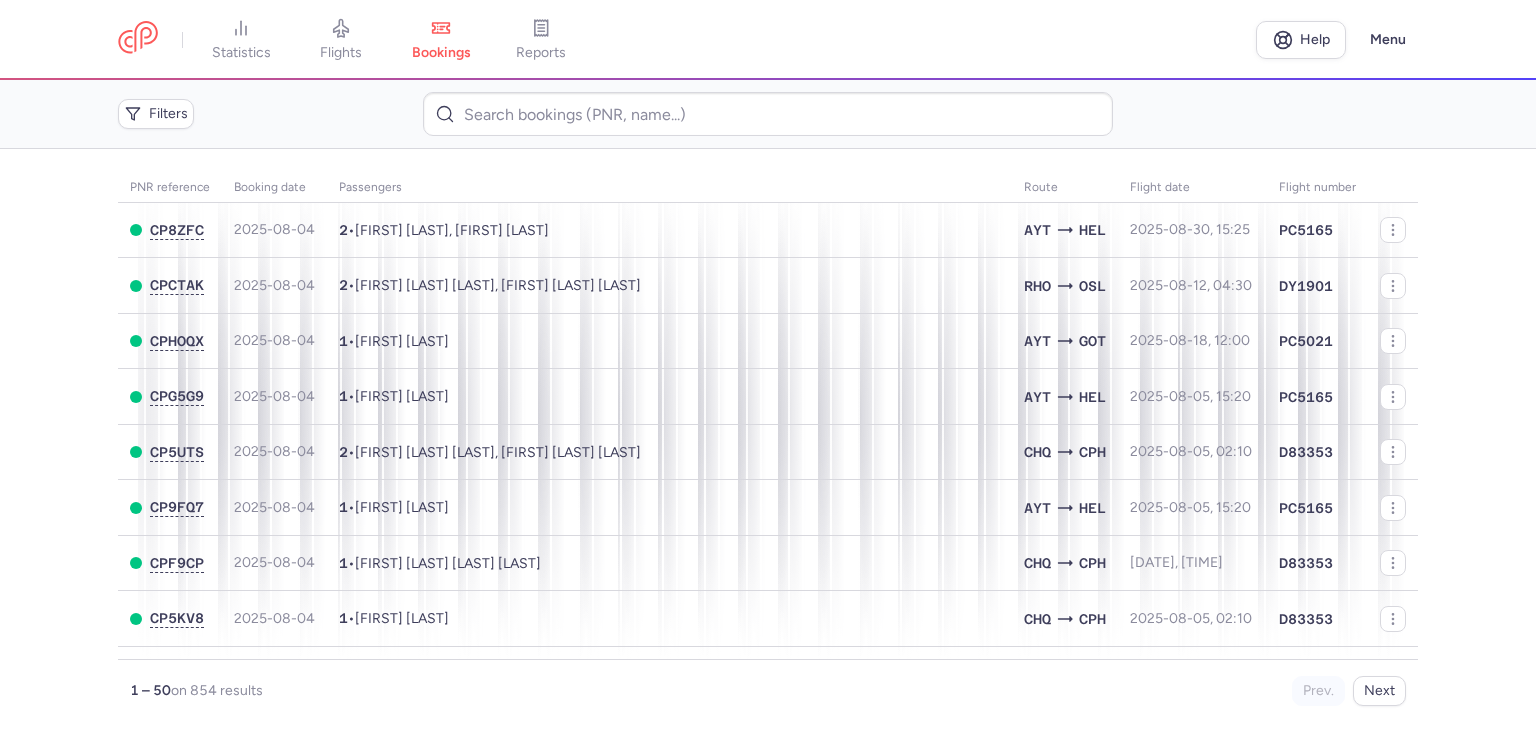 scroll, scrollTop: 0, scrollLeft: 0, axis: both 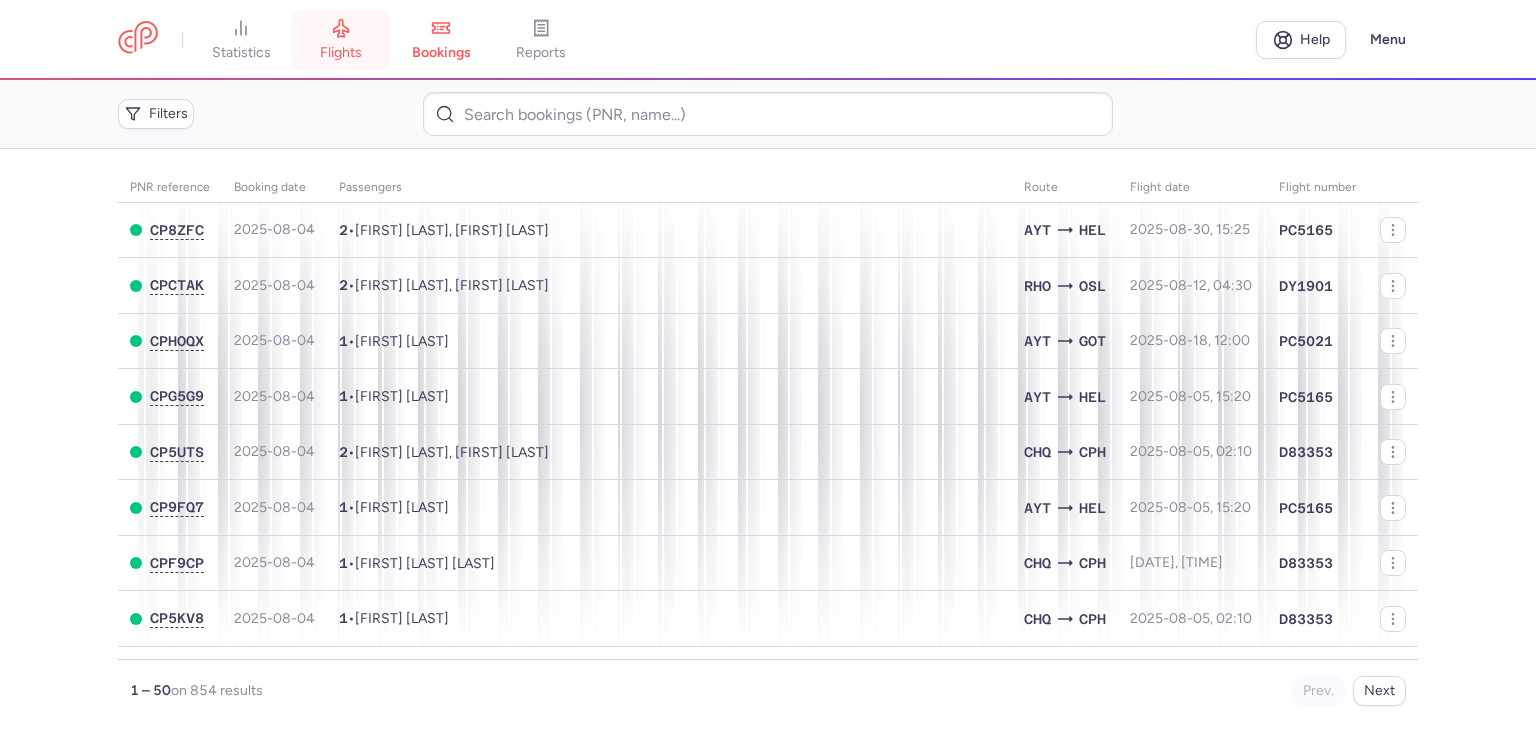 click 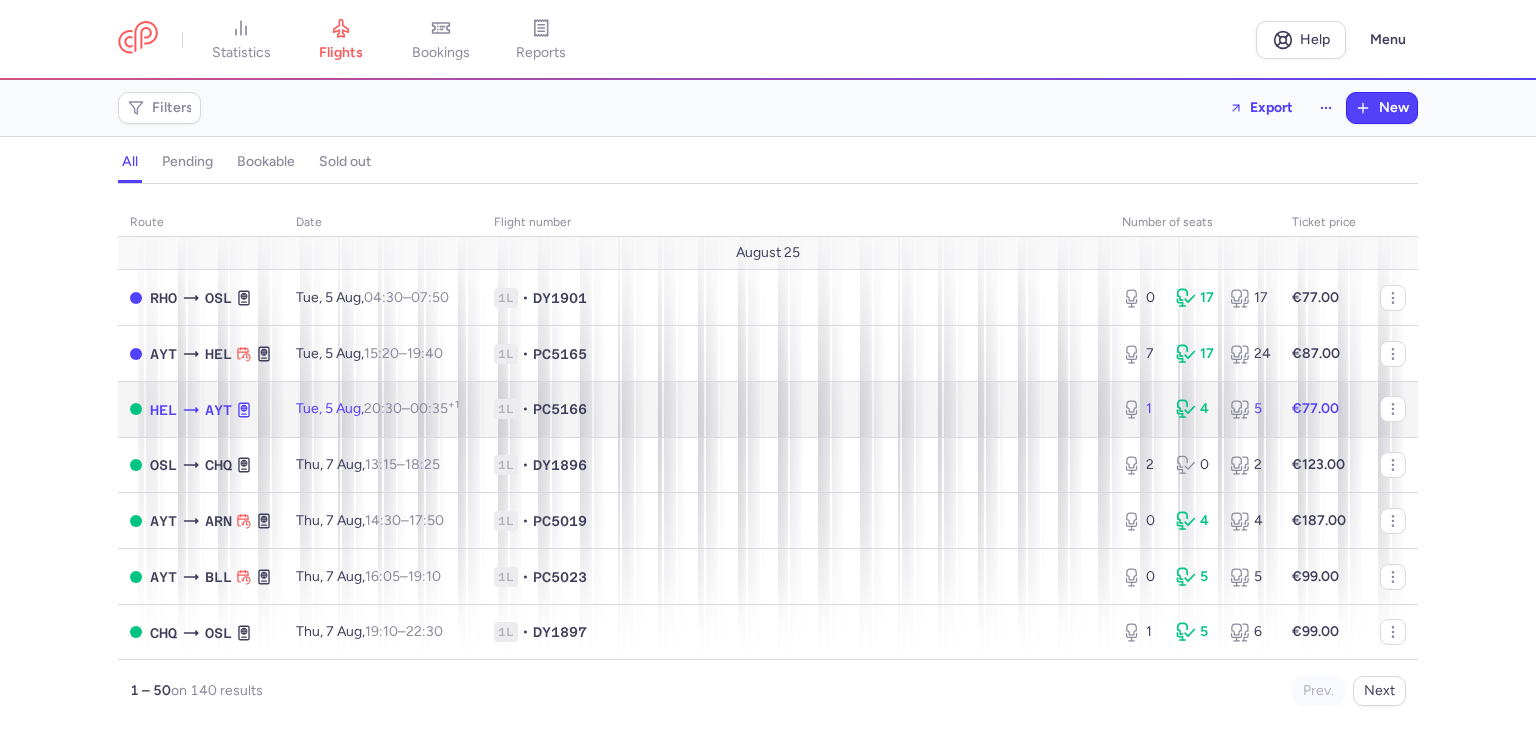 click on "1L • PC5166" 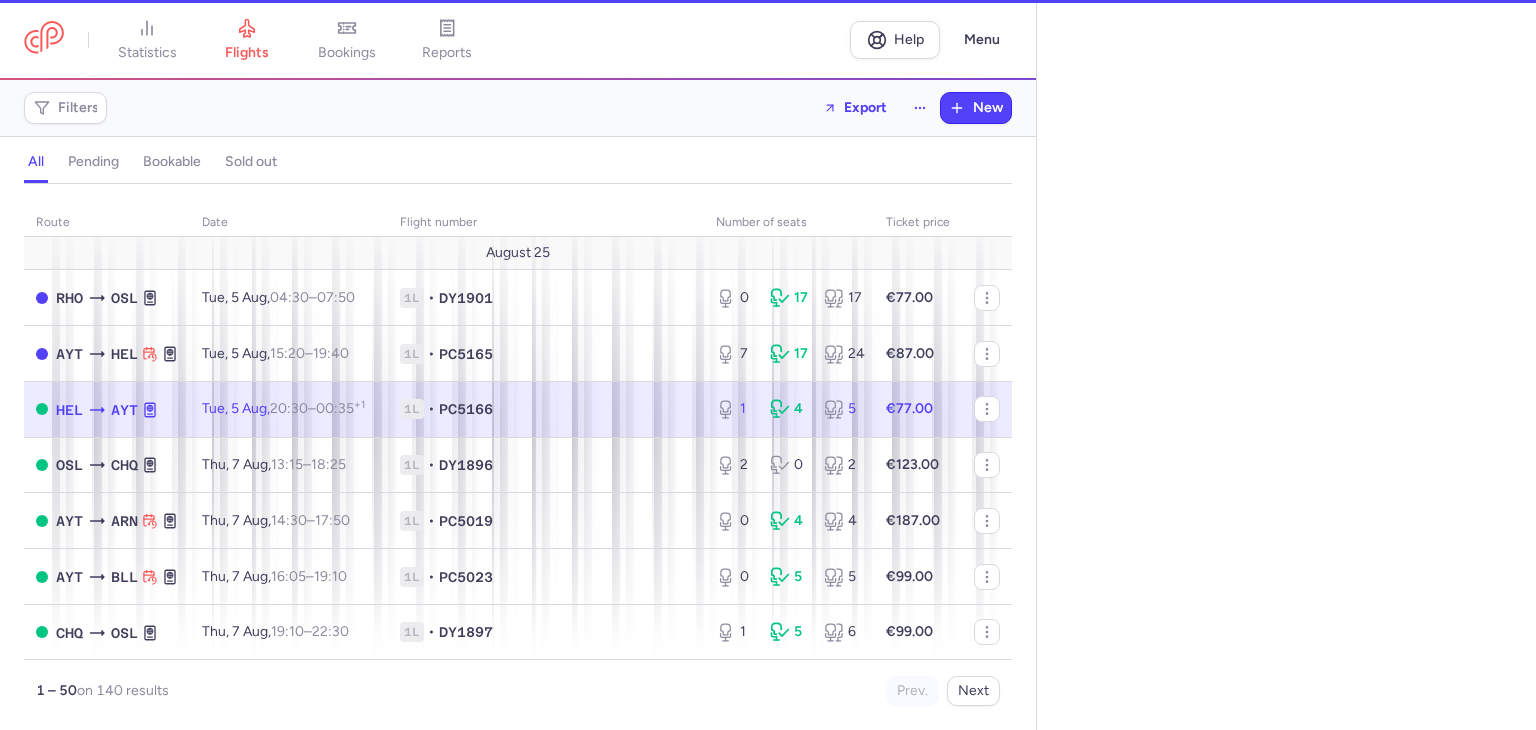 select on "hours" 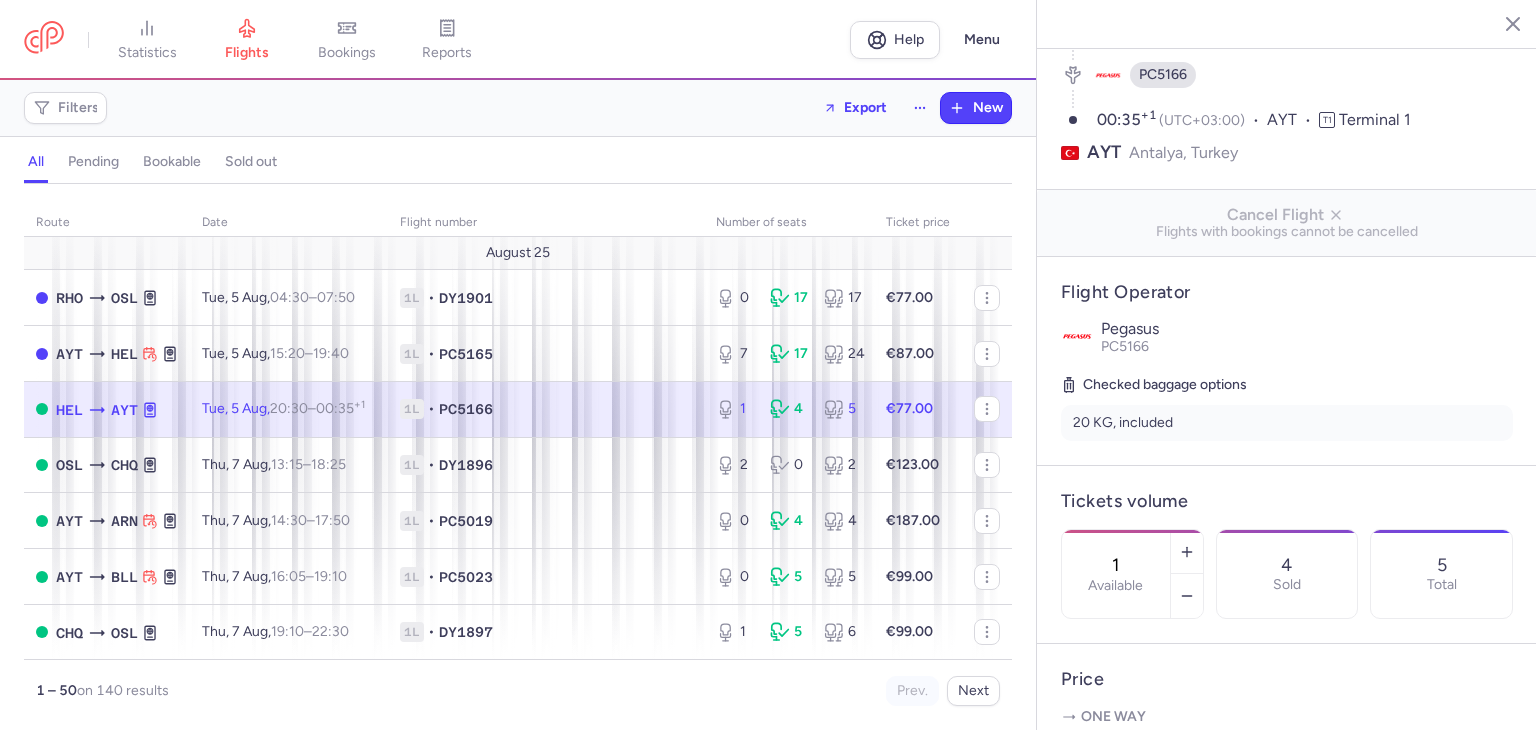 scroll, scrollTop: 232, scrollLeft: 0, axis: vertical 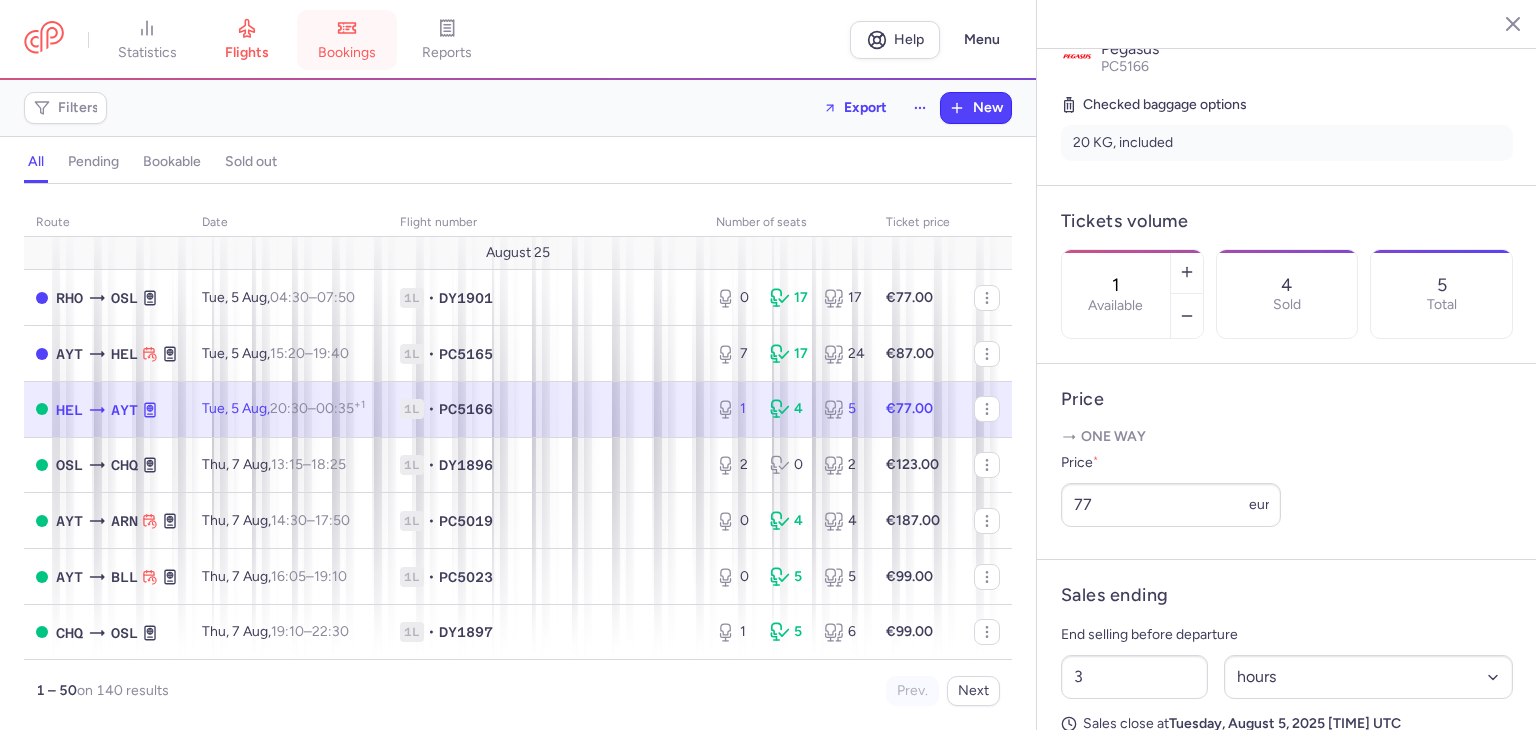 click on "bookings" at bounding box center (347, 40) 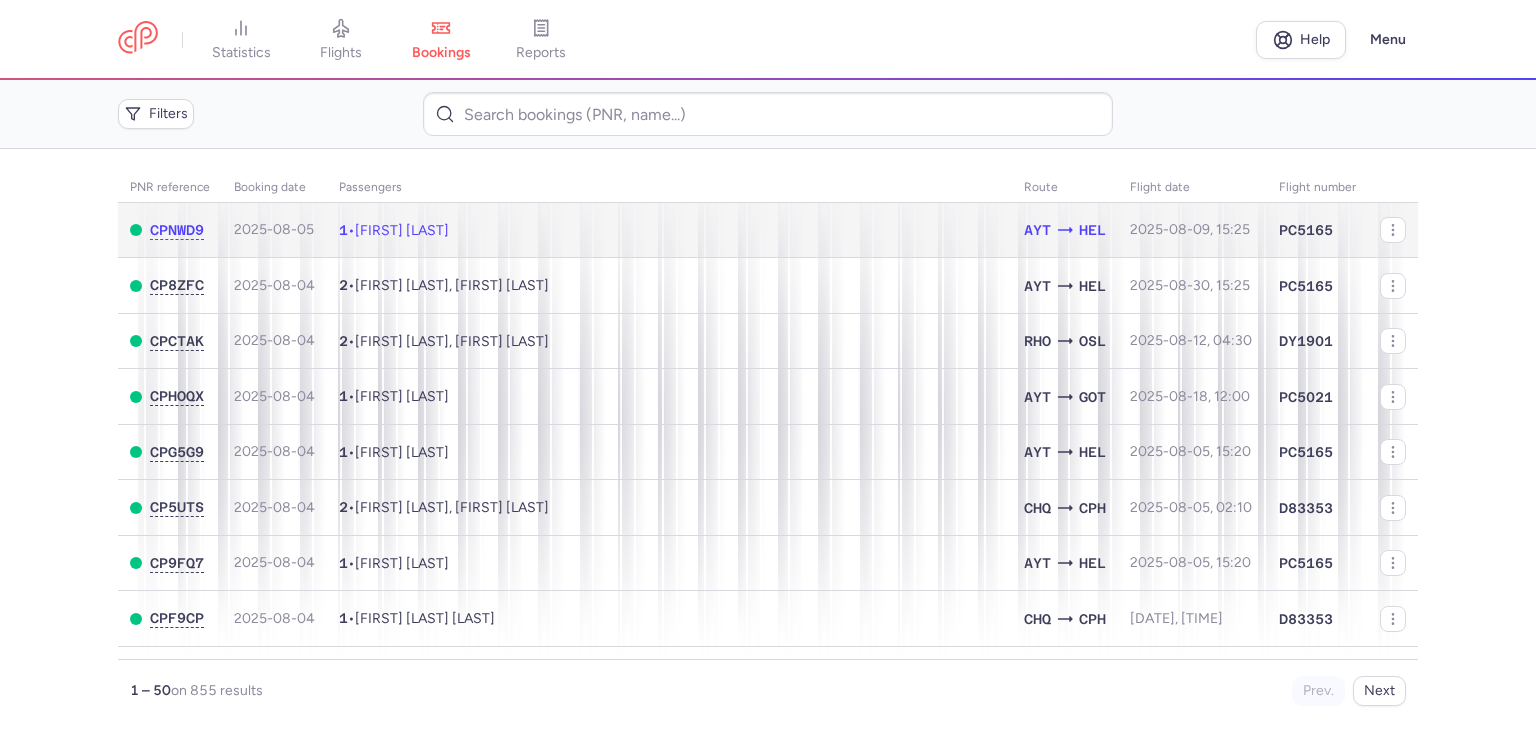 click on "[FIRST] [LAST]" at bounding box center (402, 230) 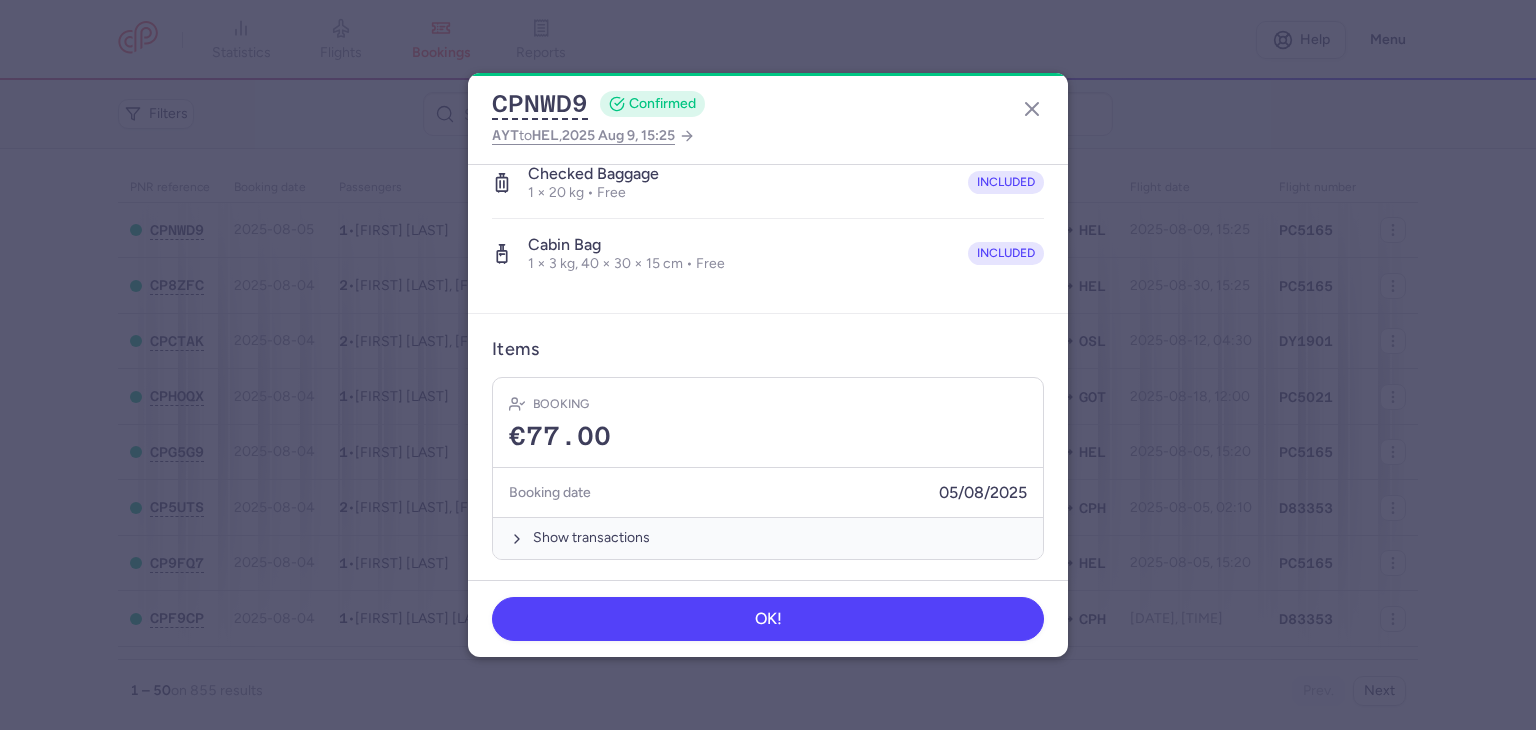 scroll, scrollTop: 0, scrollLeft: 0, axis: both 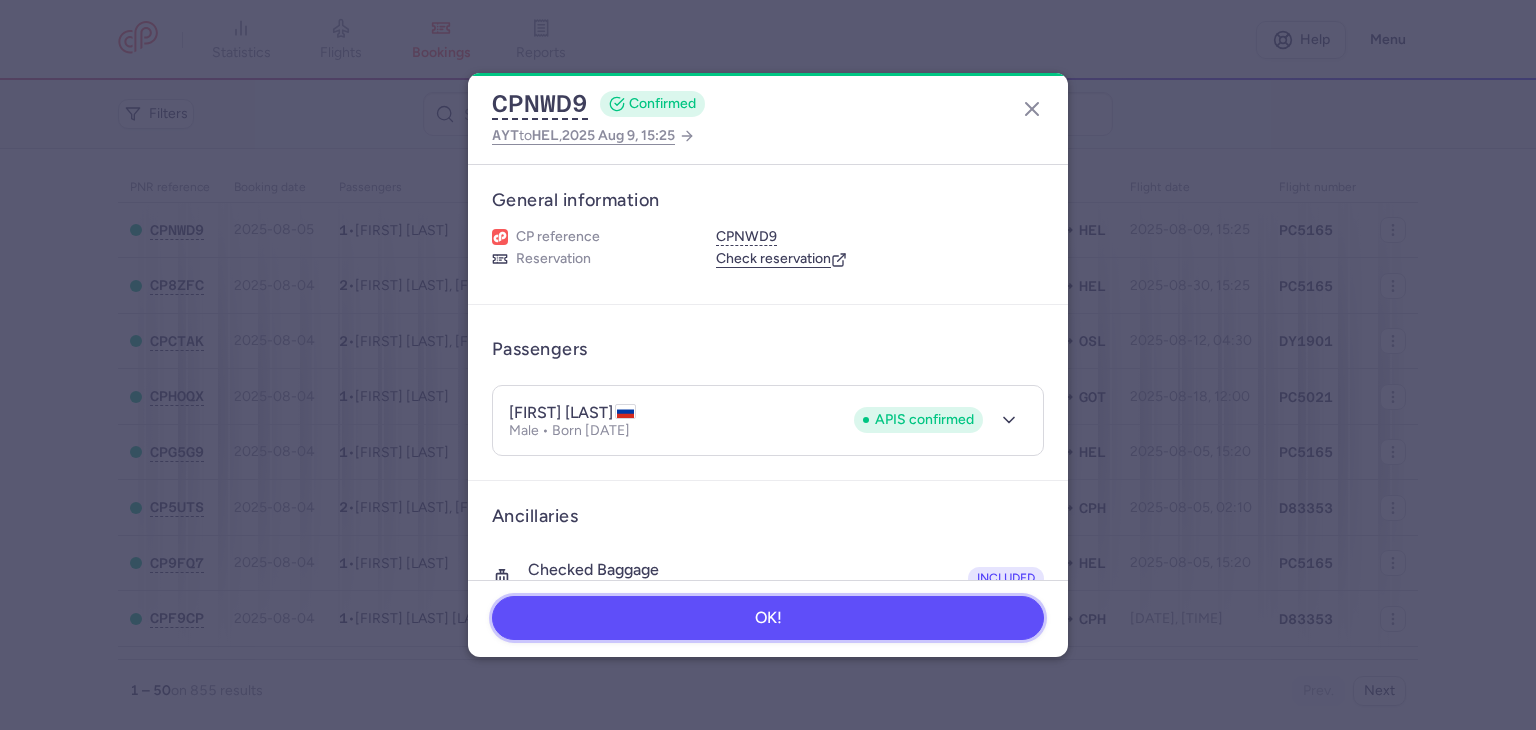click on "OK!" at bounding box center (768, 618) 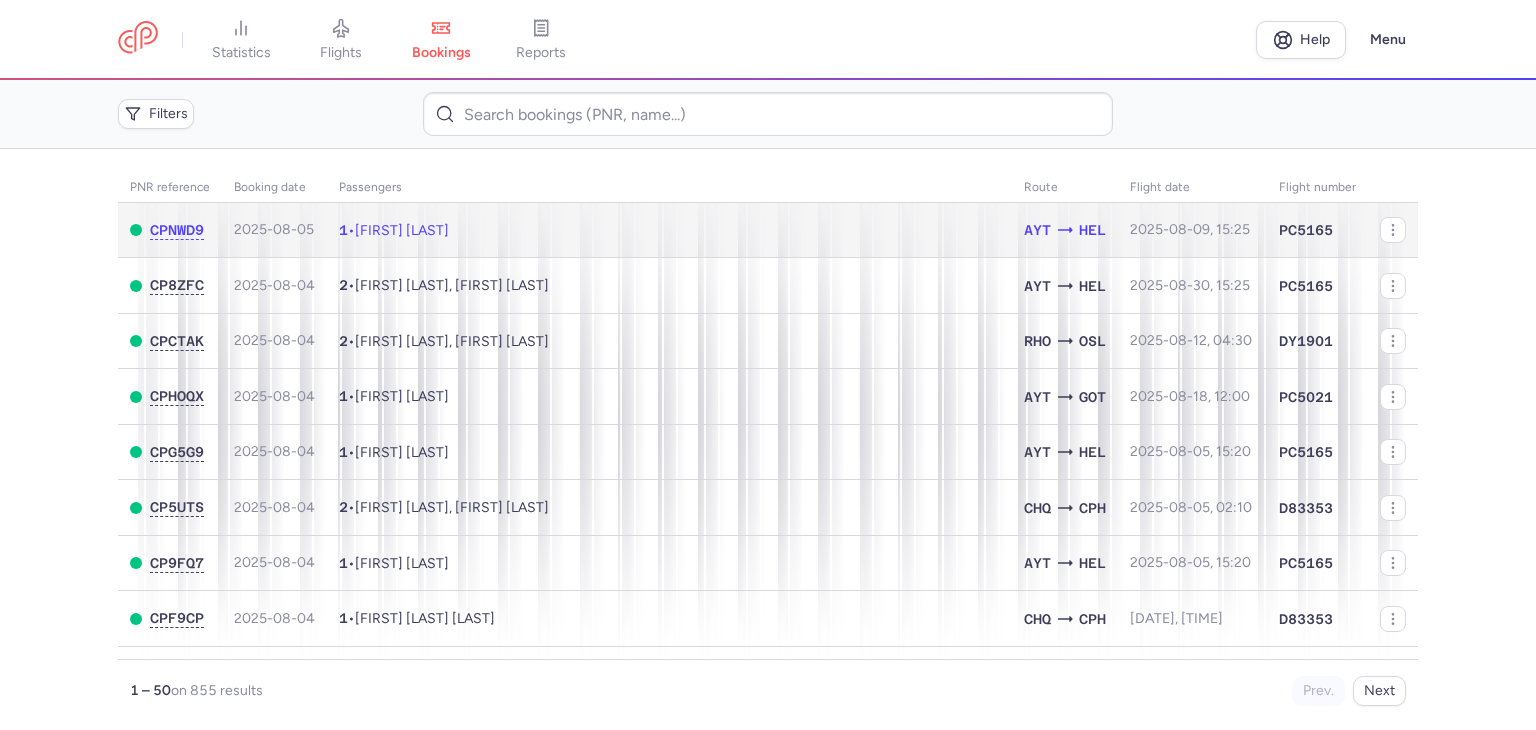 click on "1  •  Evgenii SHELUKHIN" 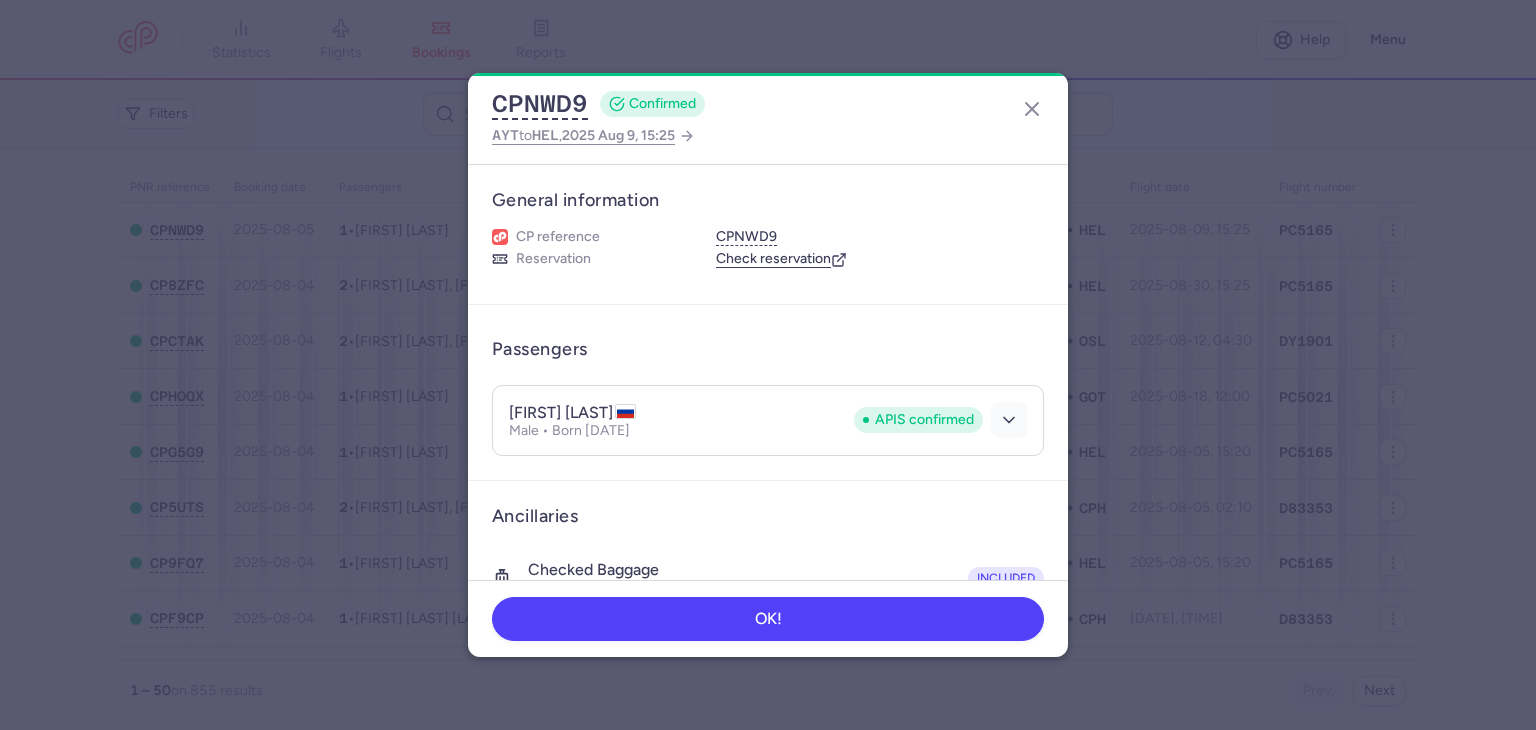 click 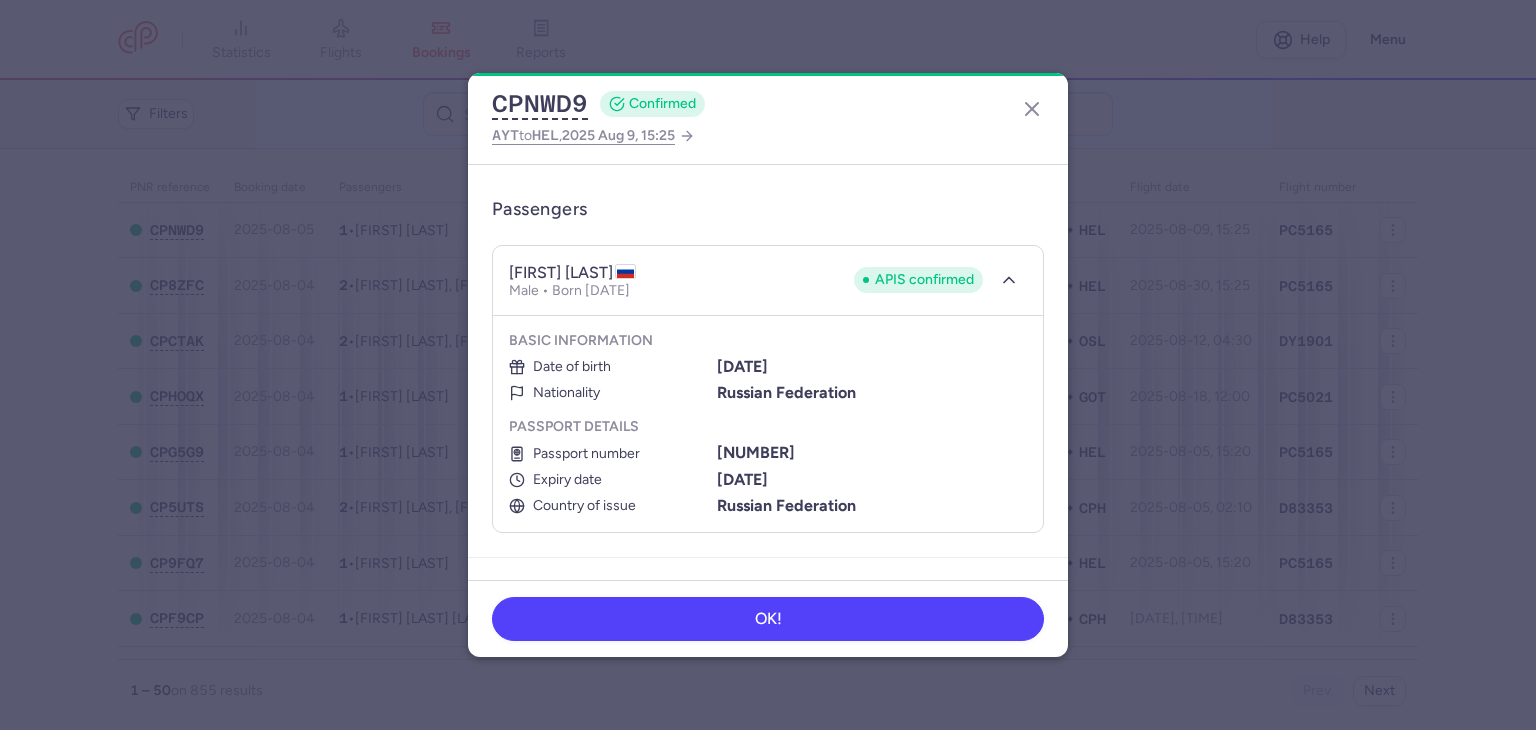 scroll, scrollTop: 173, scrollLeft: 0, axis: vertical 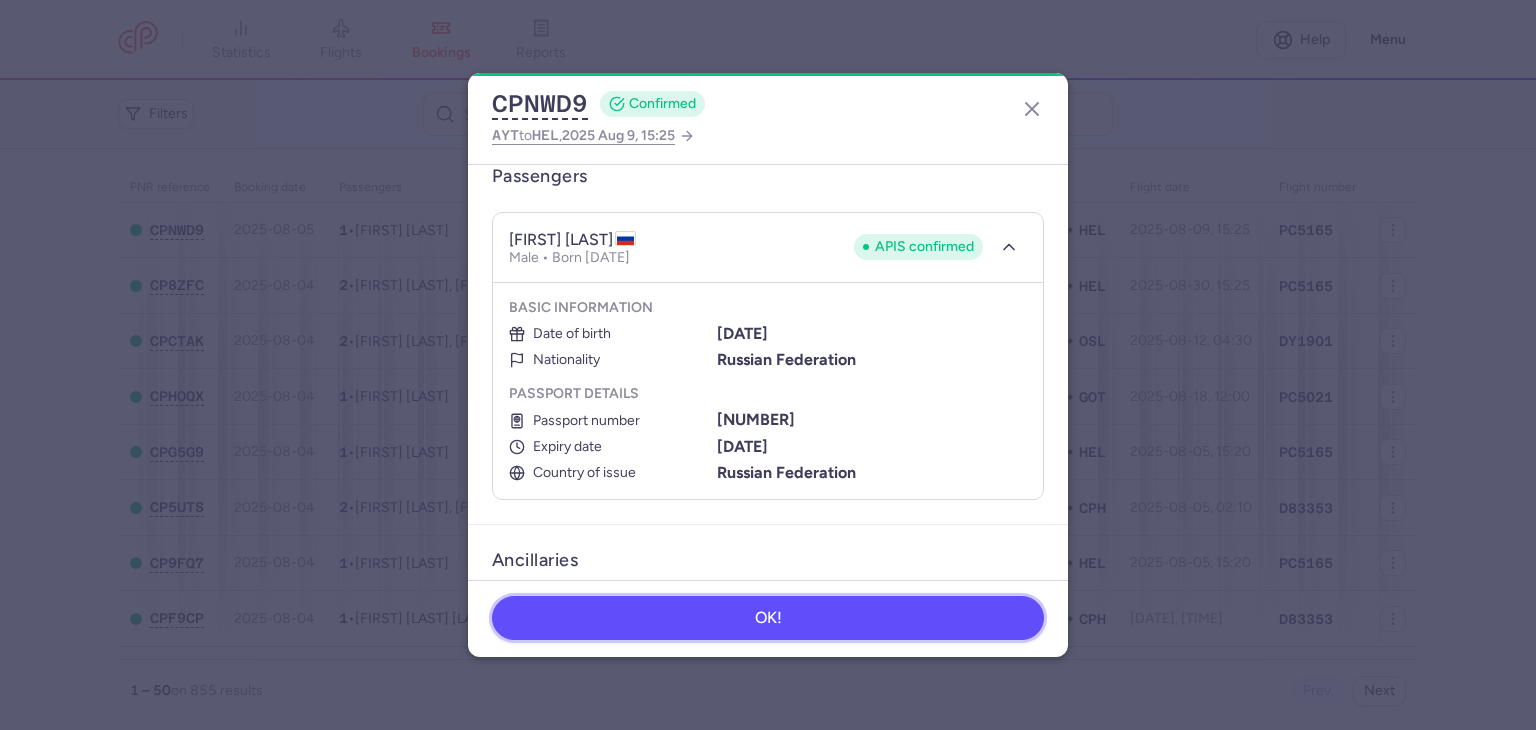 click on "OK!" at bounding box center [768, 618] 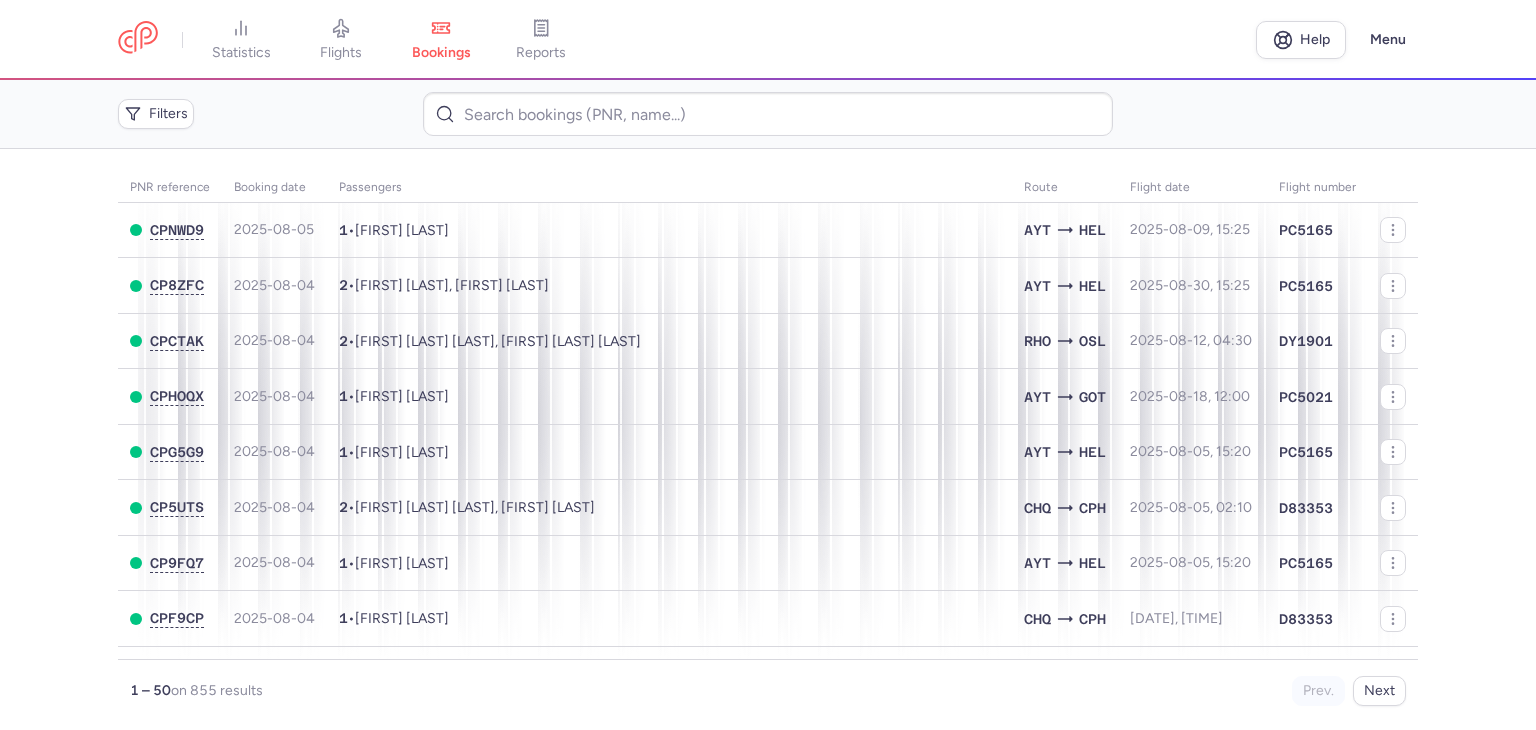 scroll, scrollTop: 0, scrollLeft: 0, axis: both 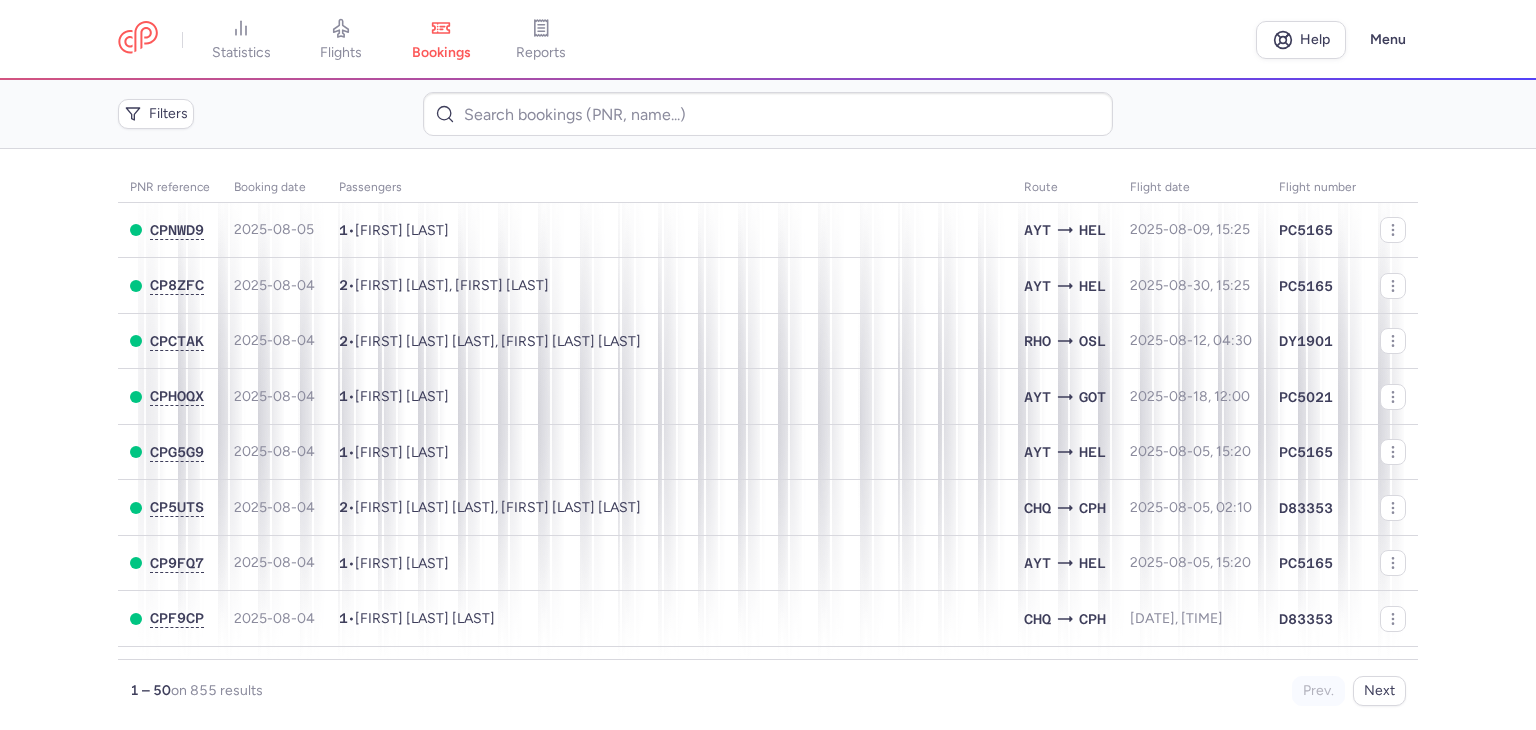 drag, startPoint x: 1421, startPoint y: 212, endPoint x: 1422, endPoint y: 181, distance: 31.016125 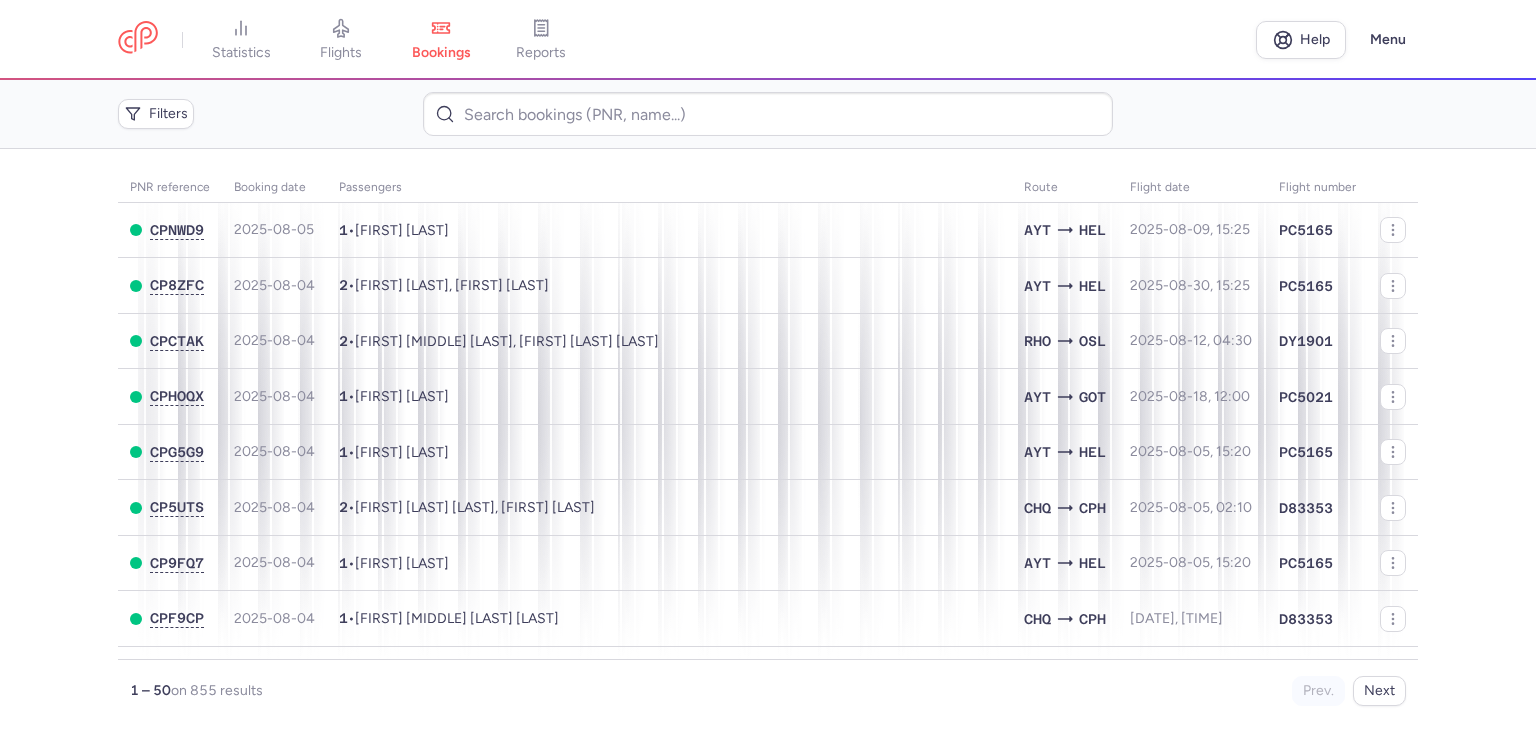 scroll, scrollTop: 0, scrollLeft: 0, axis: both 